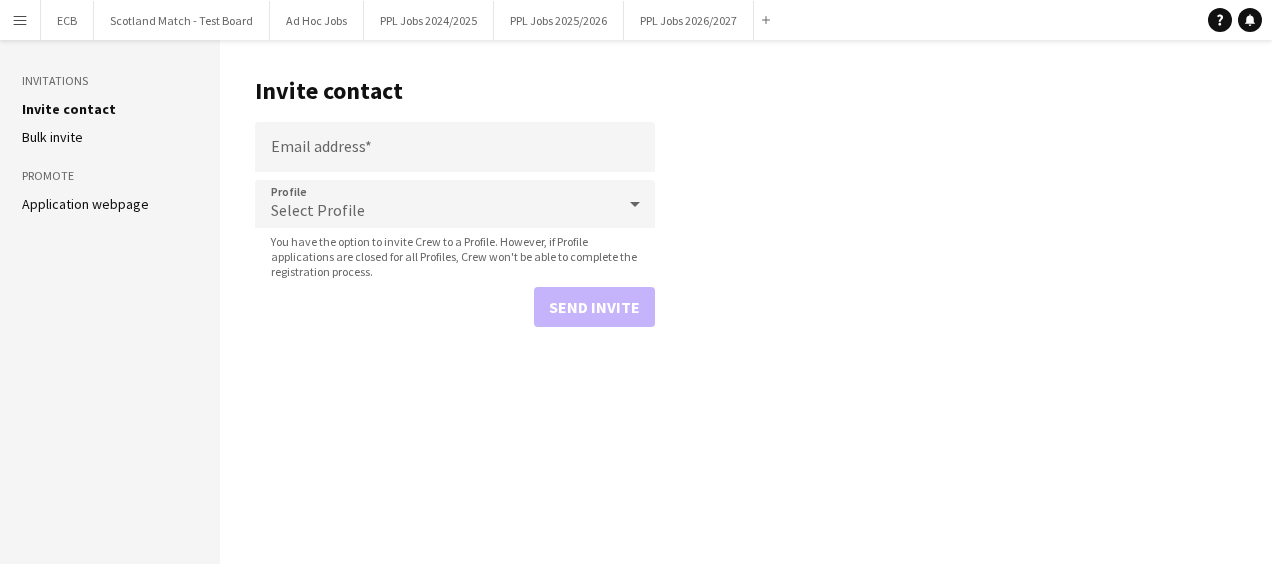 scroll, scrollTop: 0, scrollLeft: 0, axis: both 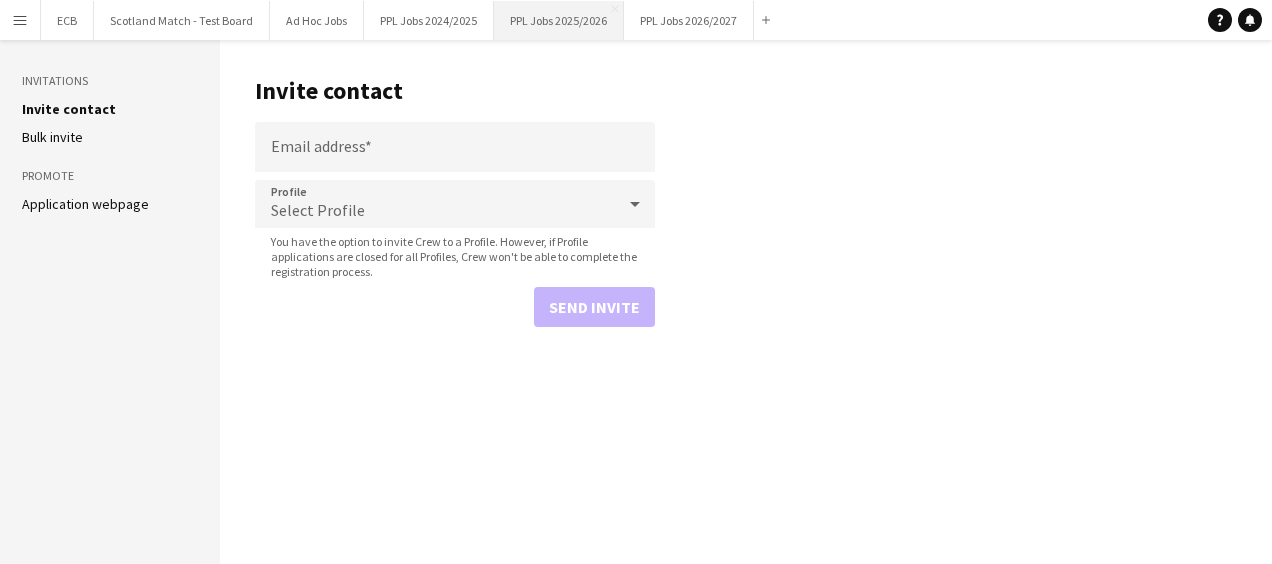 click on "PPL Jobs 2025/2026
Close" at bounding box center (559, 20) 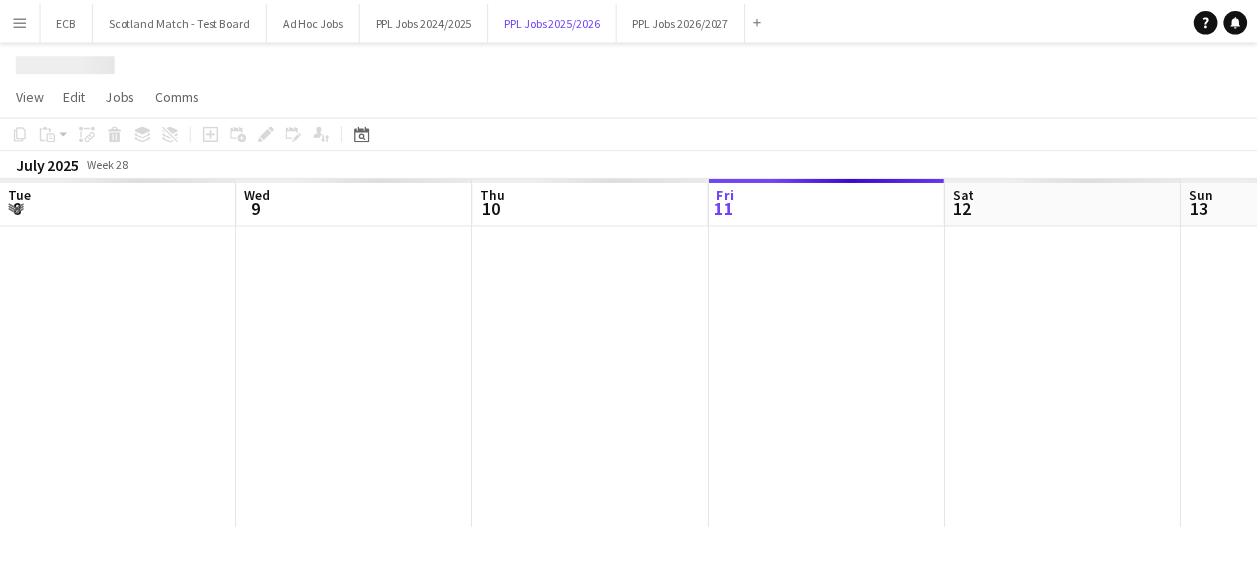 scroll, scrollTop: 0, scrollLeft: 478, axis: horizontal 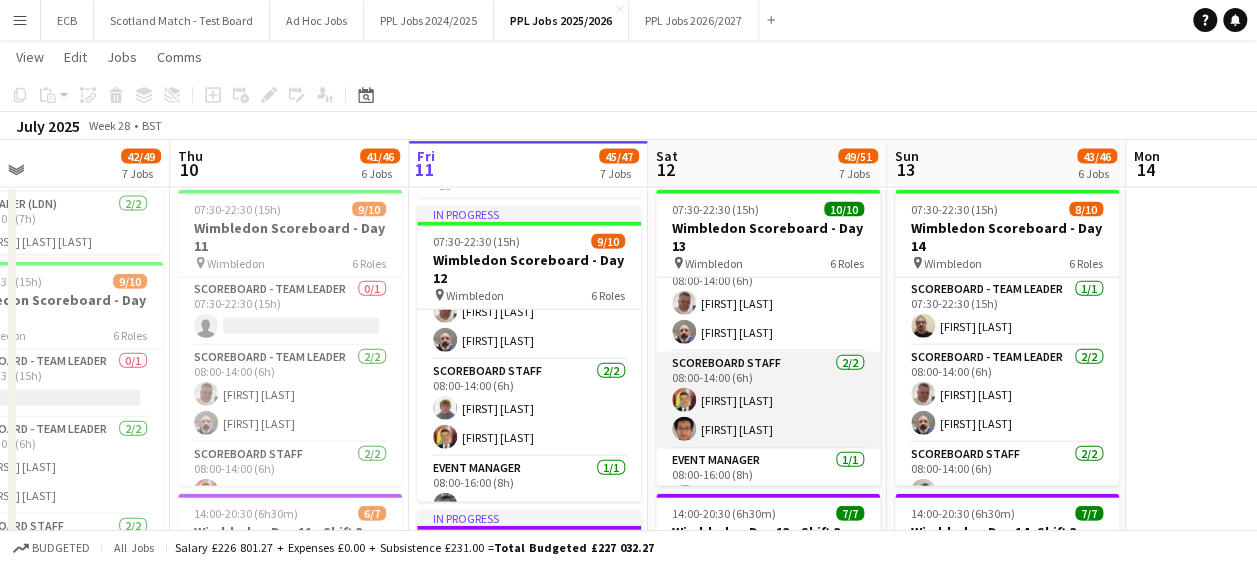 click on "[FIRST] [LAST] [FIRST] [LAST]" at bounding box center (768, 400) 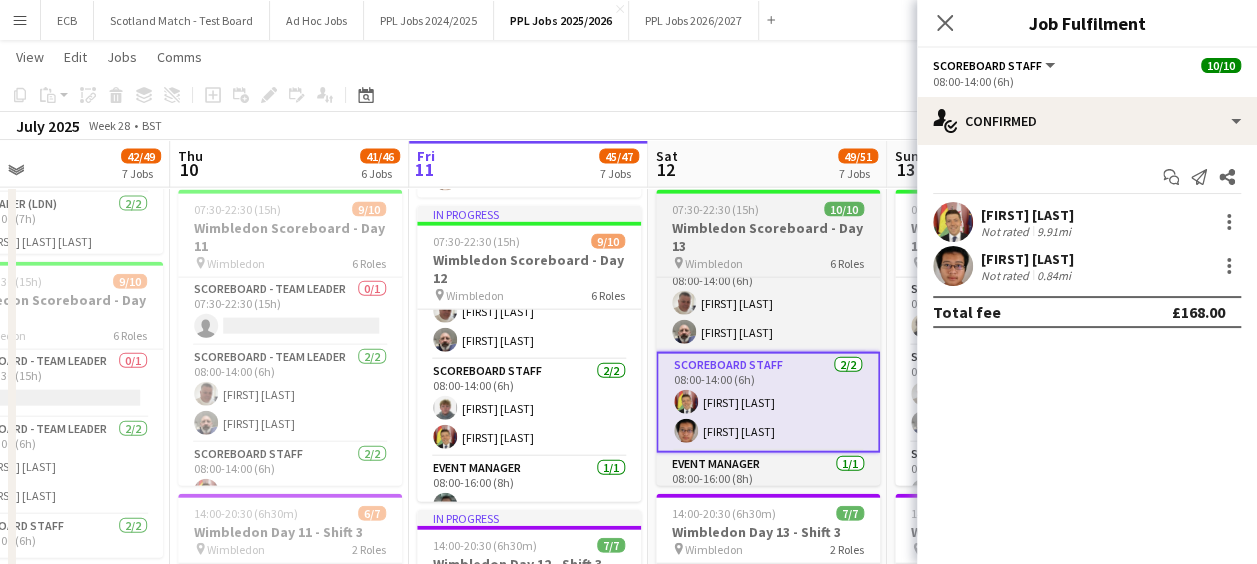 click on "Wimbledon Scoreboard - Day 13" at bounding box center (768, 237) 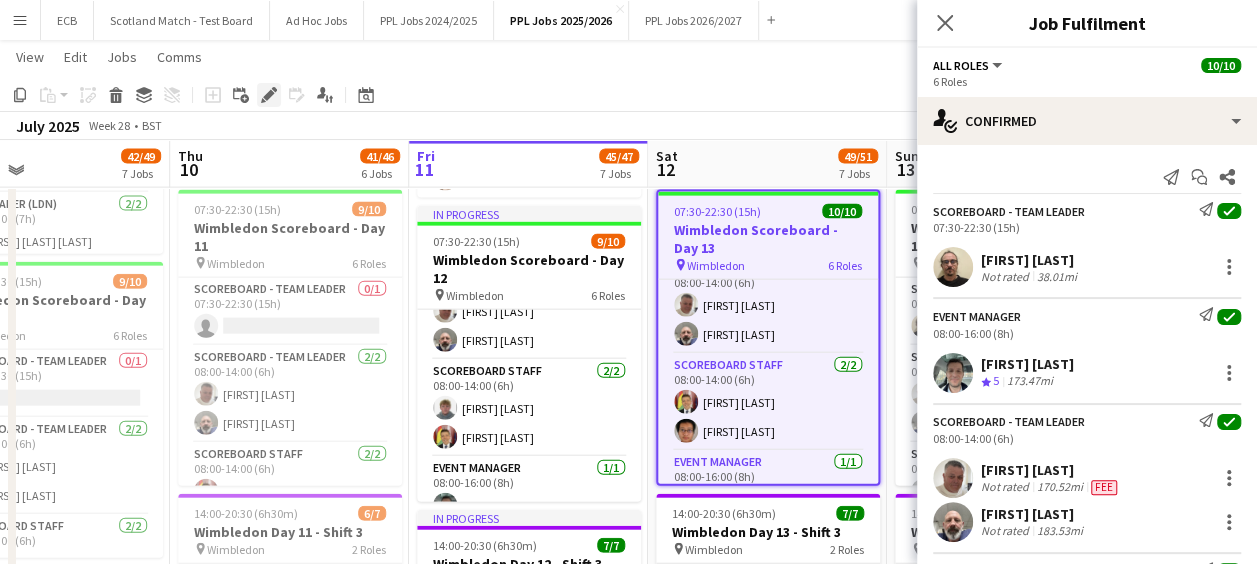 click 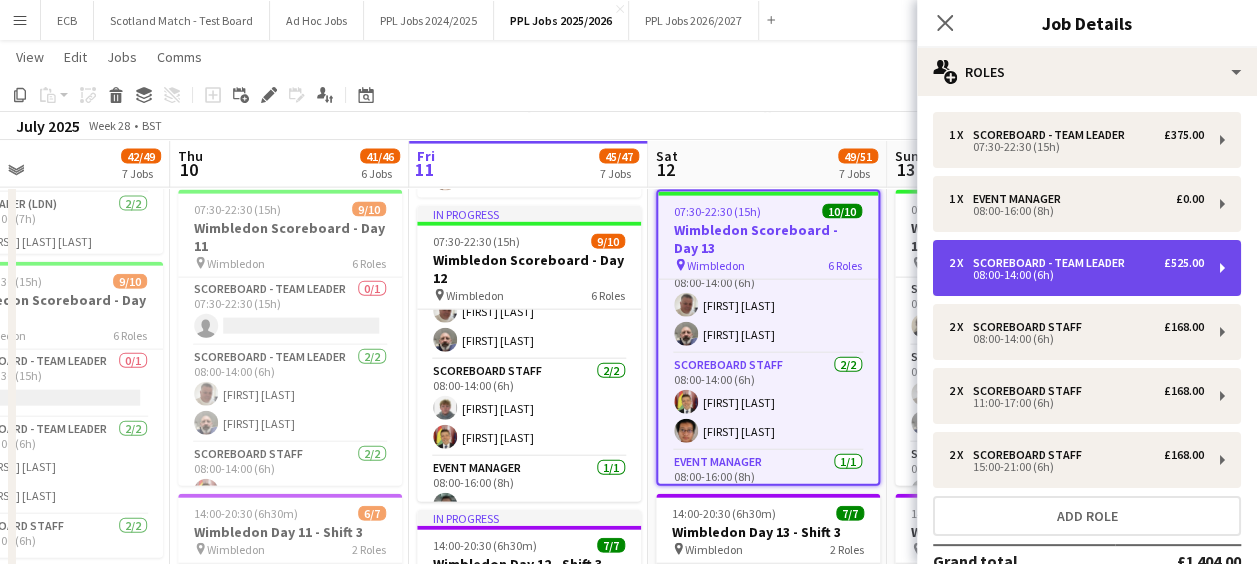 click on "2 x   Scoreboard - Team Leader   £525.00   08:00-14:00 (6h)" at bounding box center [1087, 268] 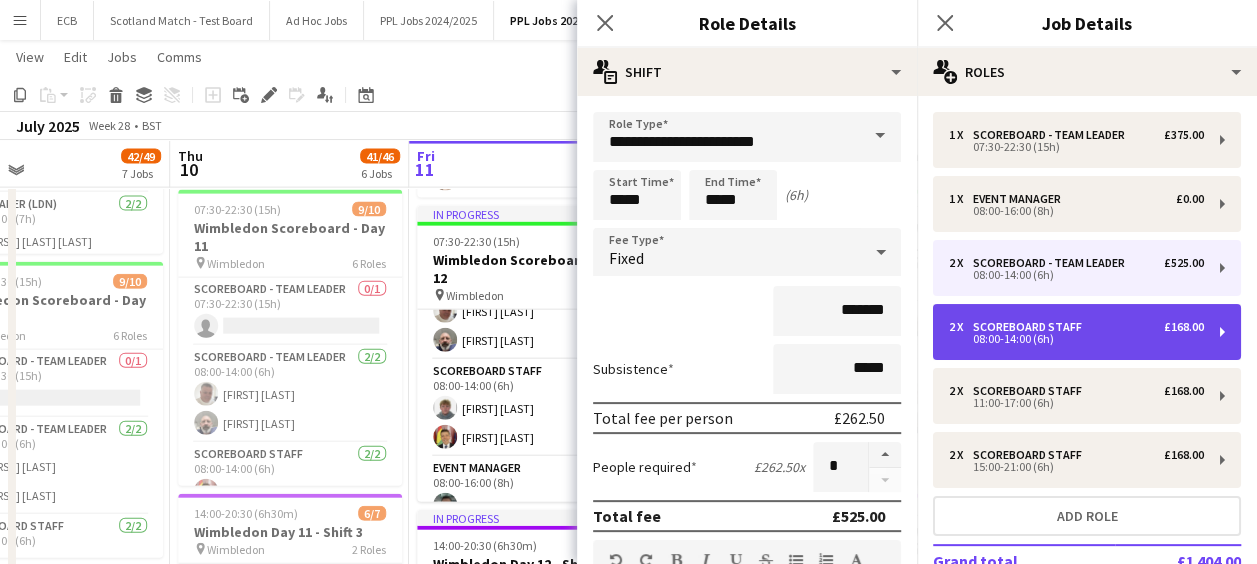 click on "2 x   Scoreboard Staff   £168.00" at bounding box center [1076, 327] 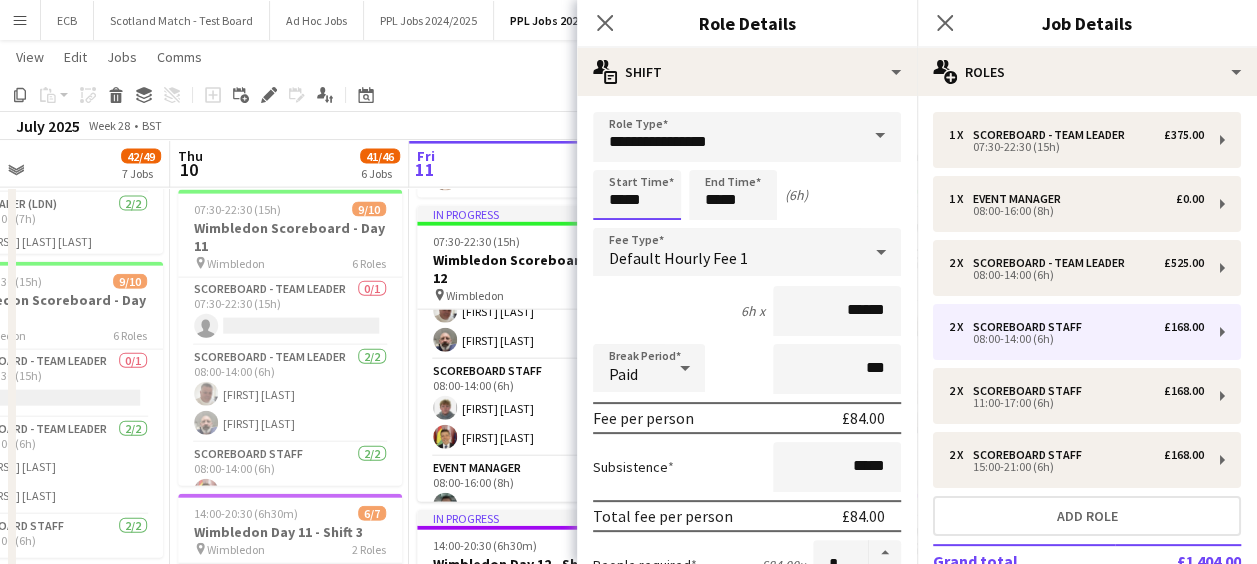 click on "*****" at bounding box center [637, 195] 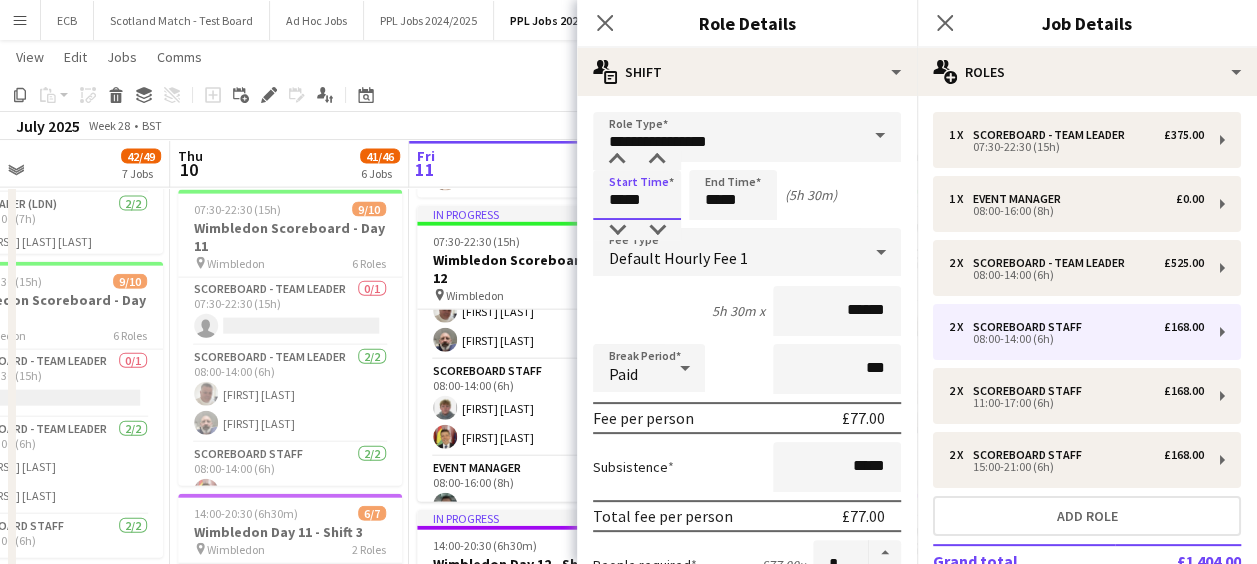 type on "*****" 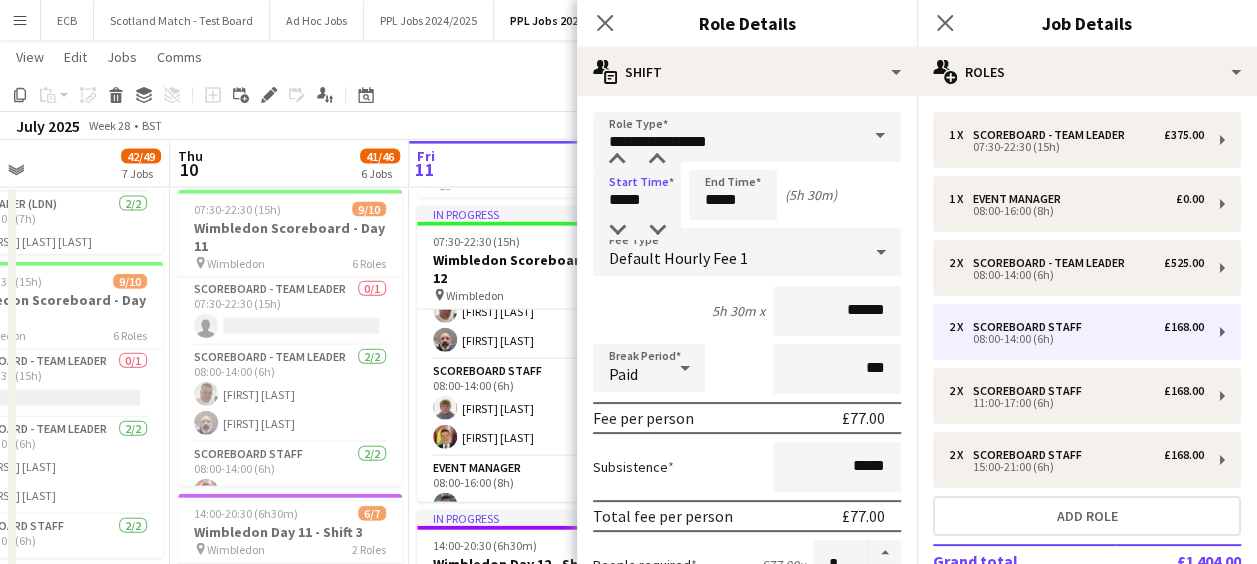 click on "Start Time  *****  End Time  *****  (5h 30m)" at bounding box center (747, 195) 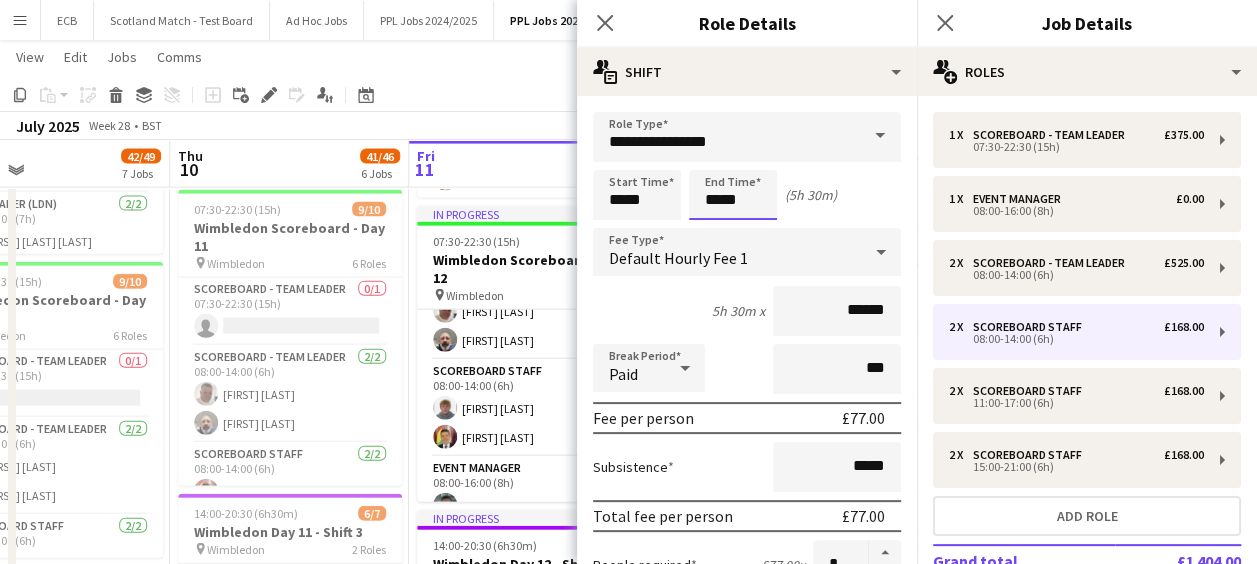 click on "*****" at bounding box center (733, 195) 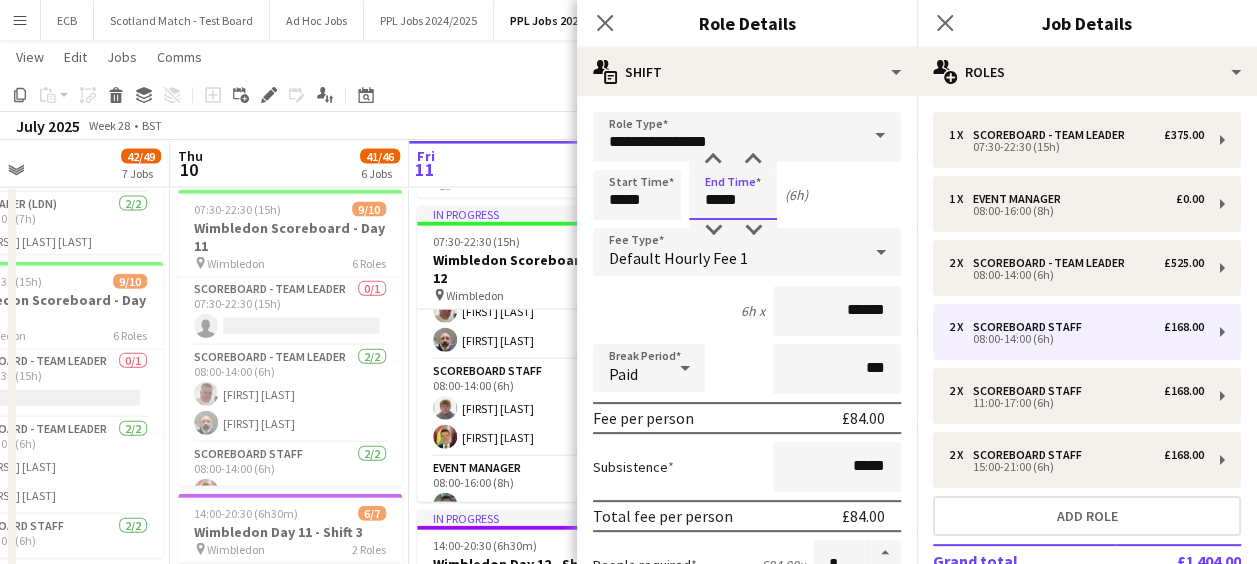 type on "*****" 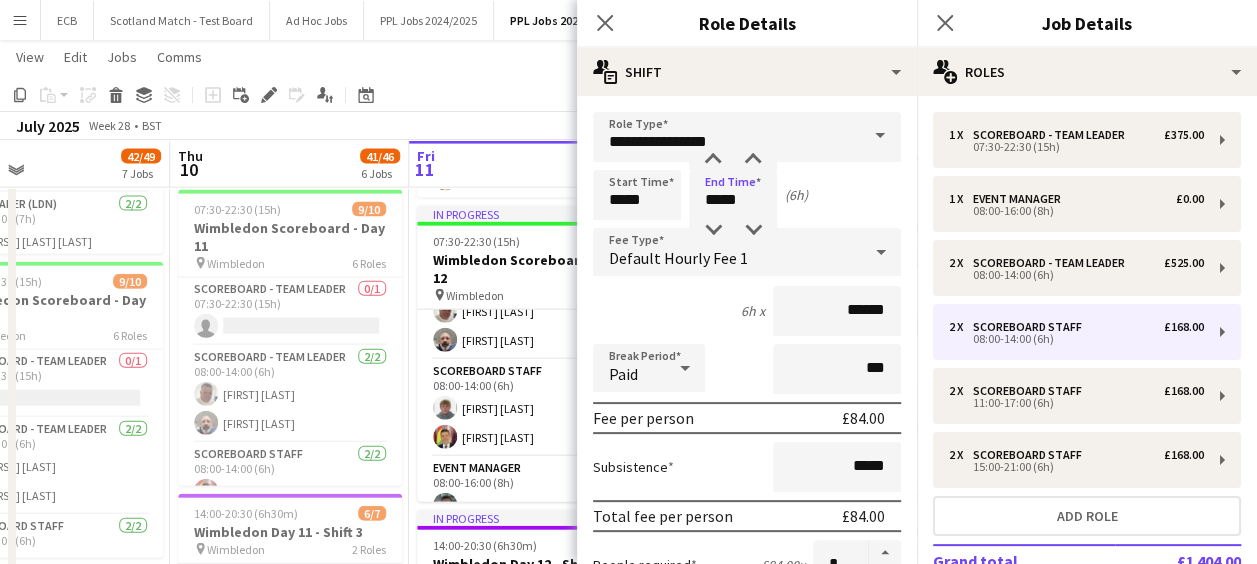 click on "Break Period  Paid ***" at bounding box center (747, 369) 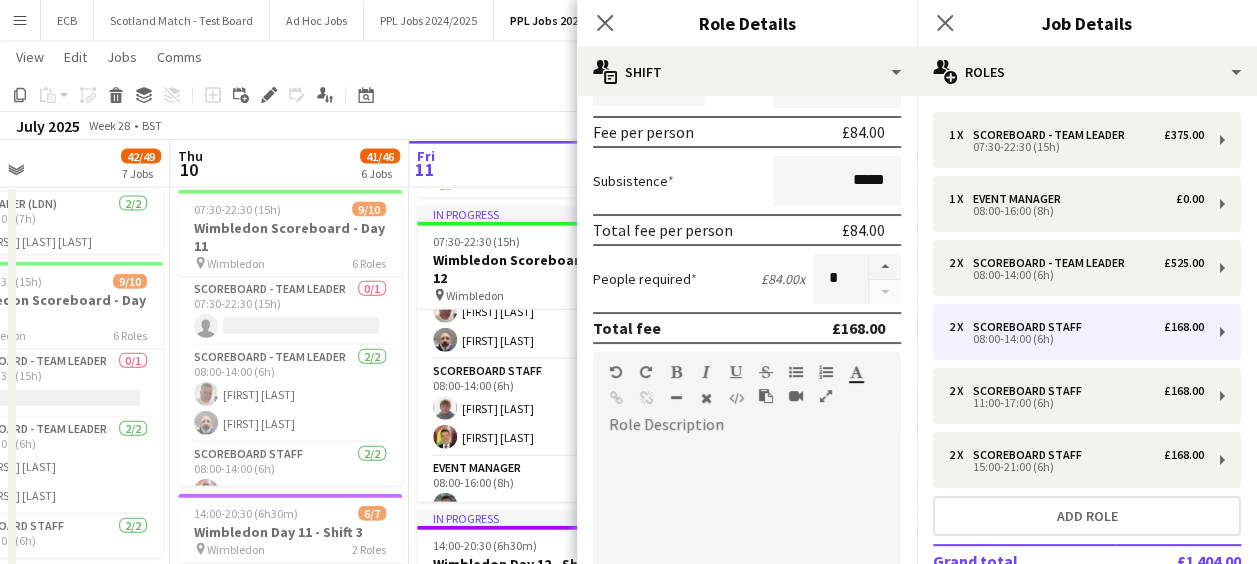 scroll, scrollTop: 287, scrollLeft: 0, axis: vertical 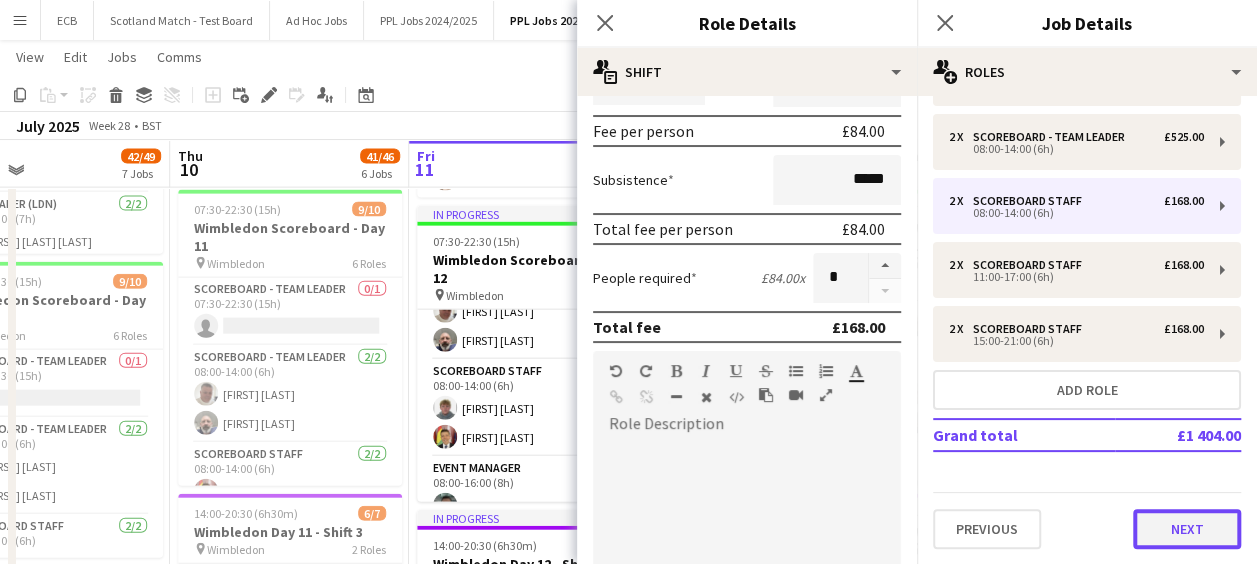click on "Next" at bounding box center [1187, 529] 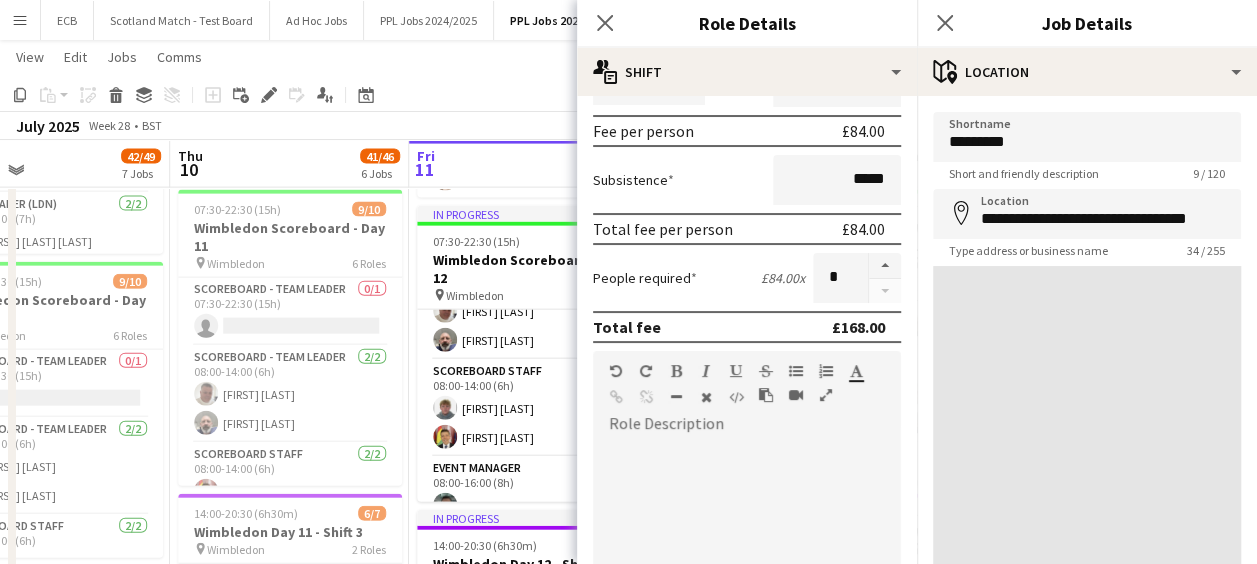 scroll, scrollTop: 0, scrollLeft: 0, axis: both 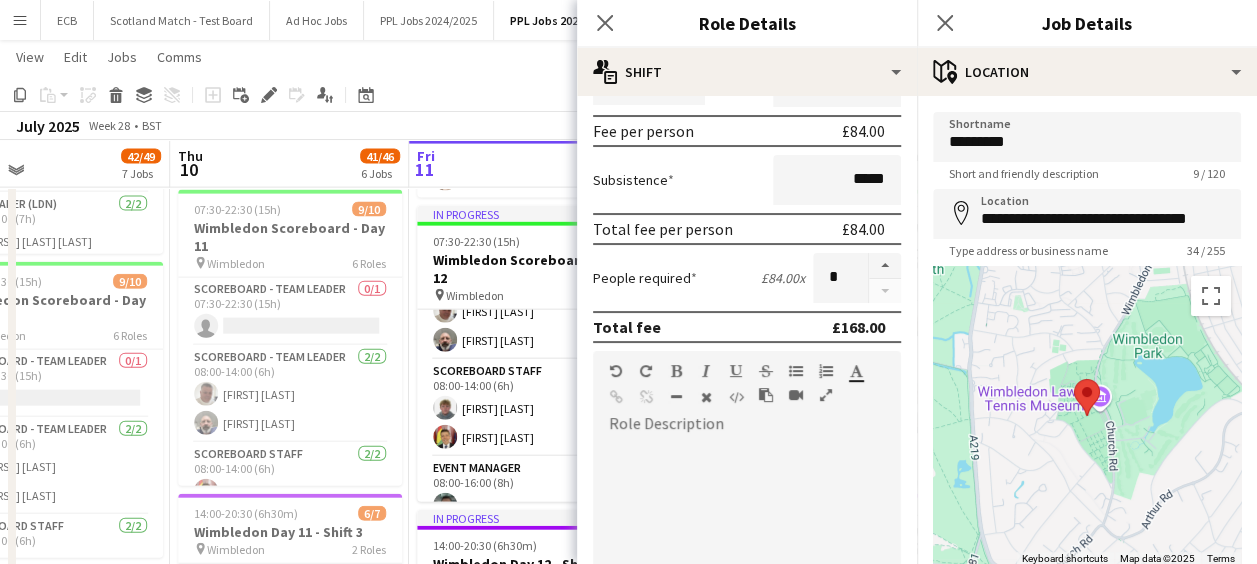 click on "July 2025   Week 28
•   BST" 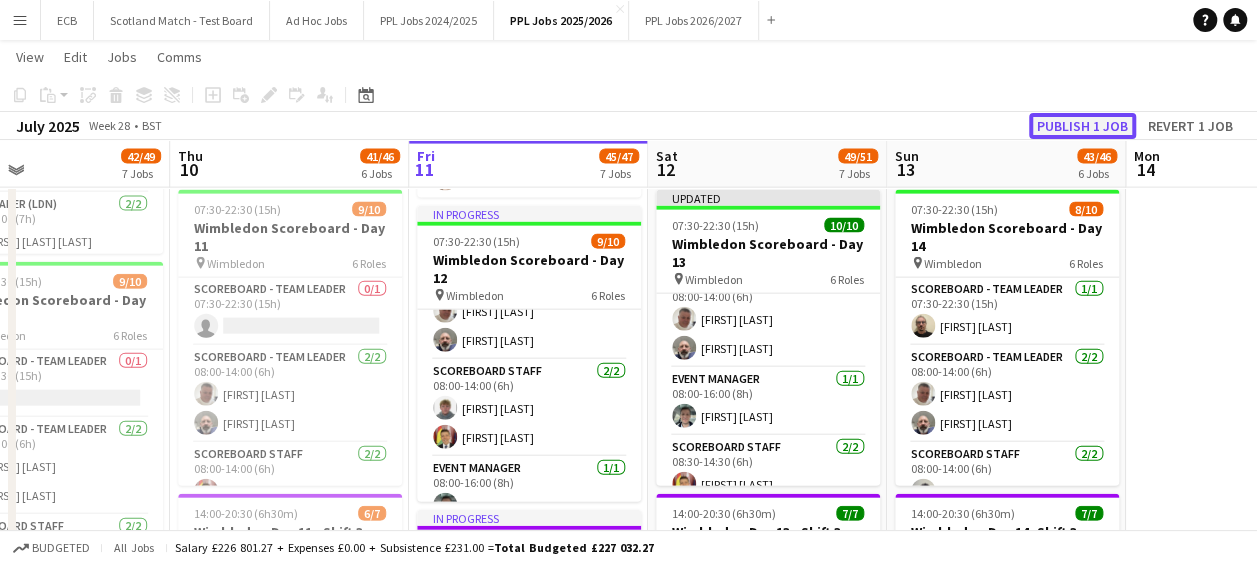 click on "Publish 1 job" 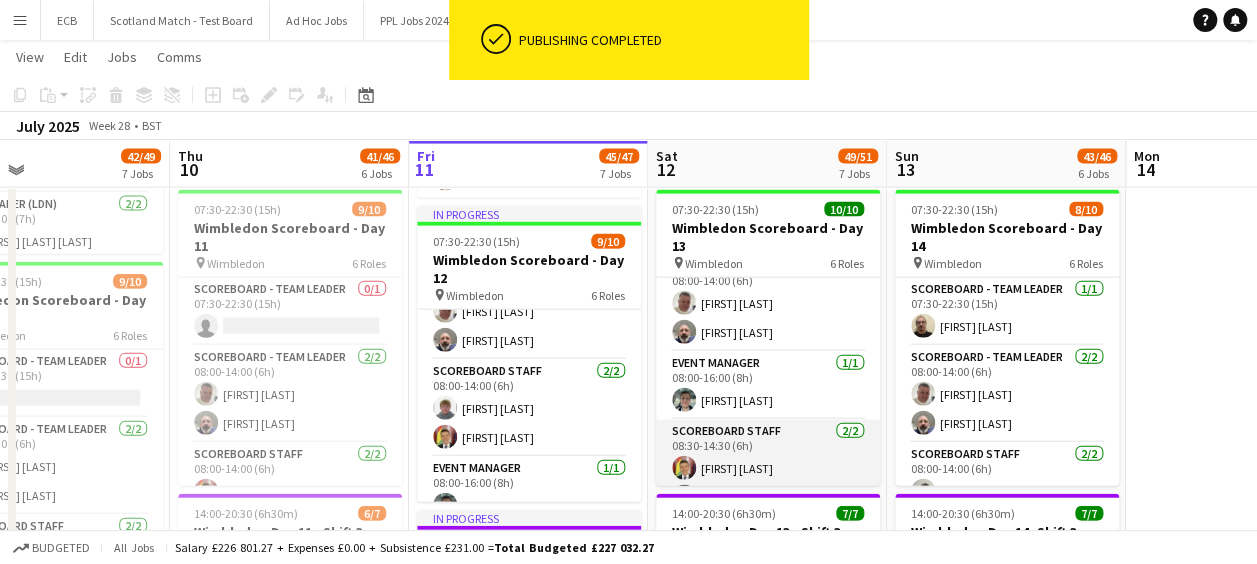 scroll, scrollTop: 315, scrollLeft: 0, axis: vertical 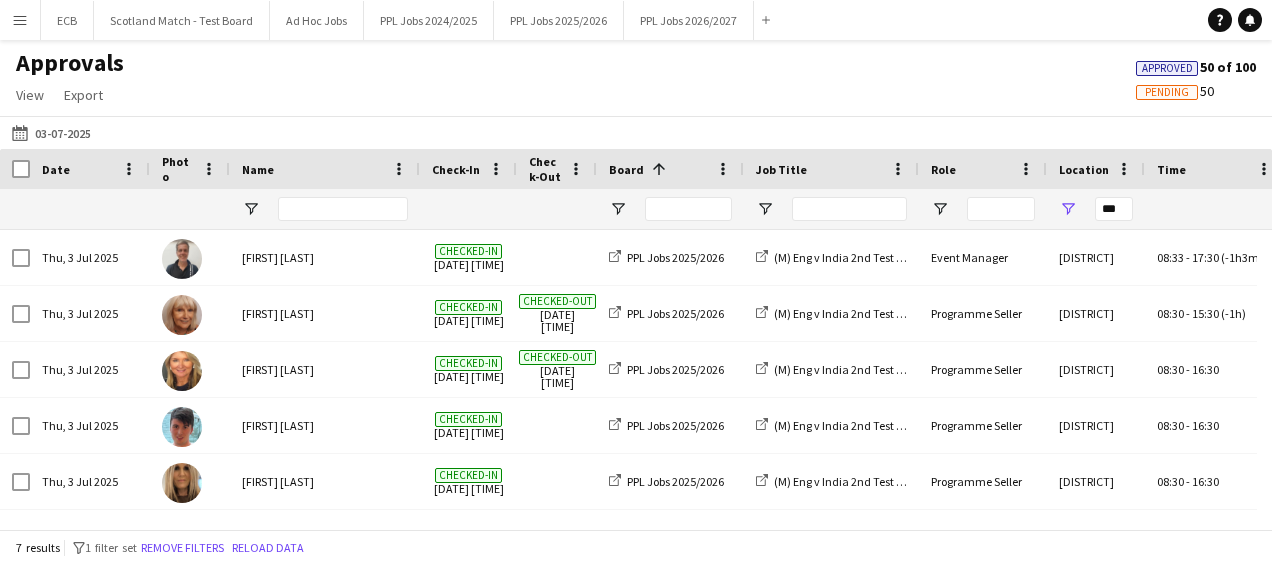 click on "Approvals   View  Customise view Customise filters Reset Filters Reset View Reset All  Export  Export as XLSX Export as CSV Export as PDF Approved  50 of 100   Pending   50" 